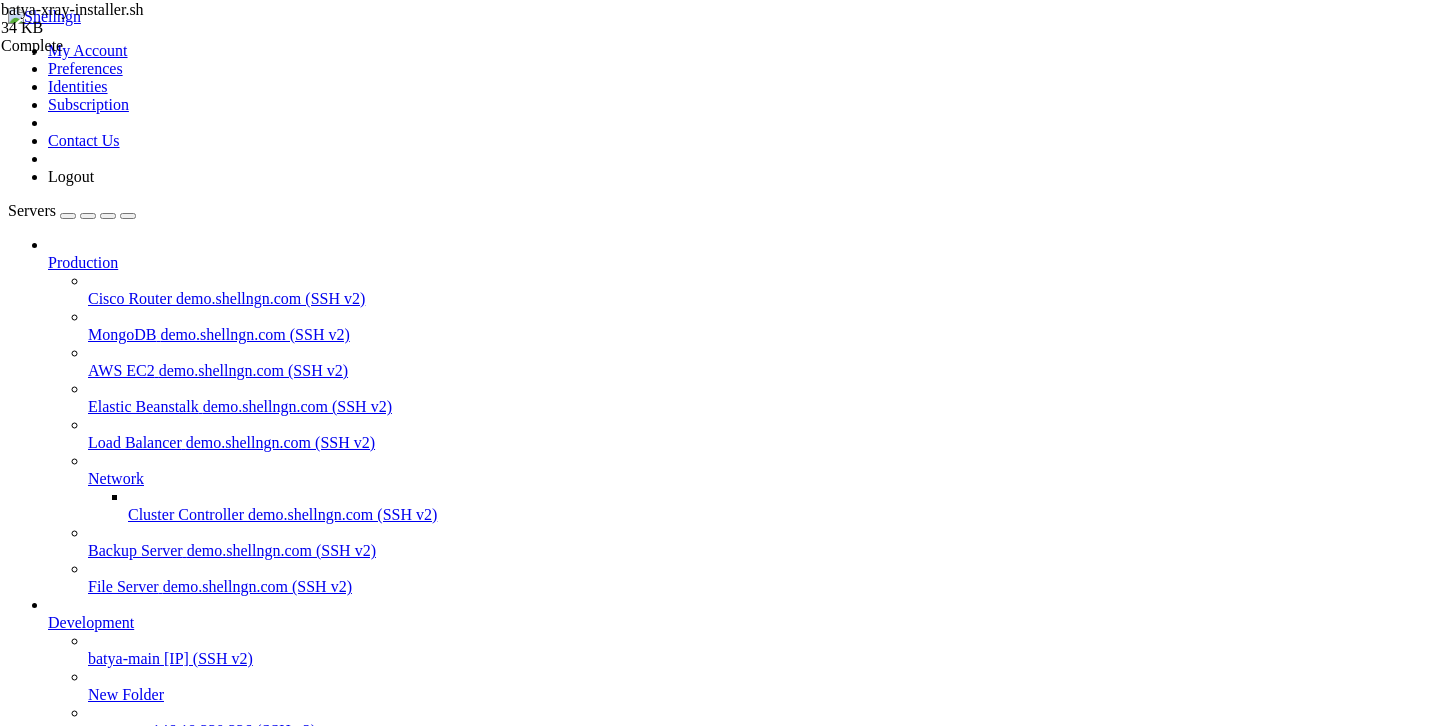 scroll, scrollTop: 0, scrollLeft: 0, axis: both 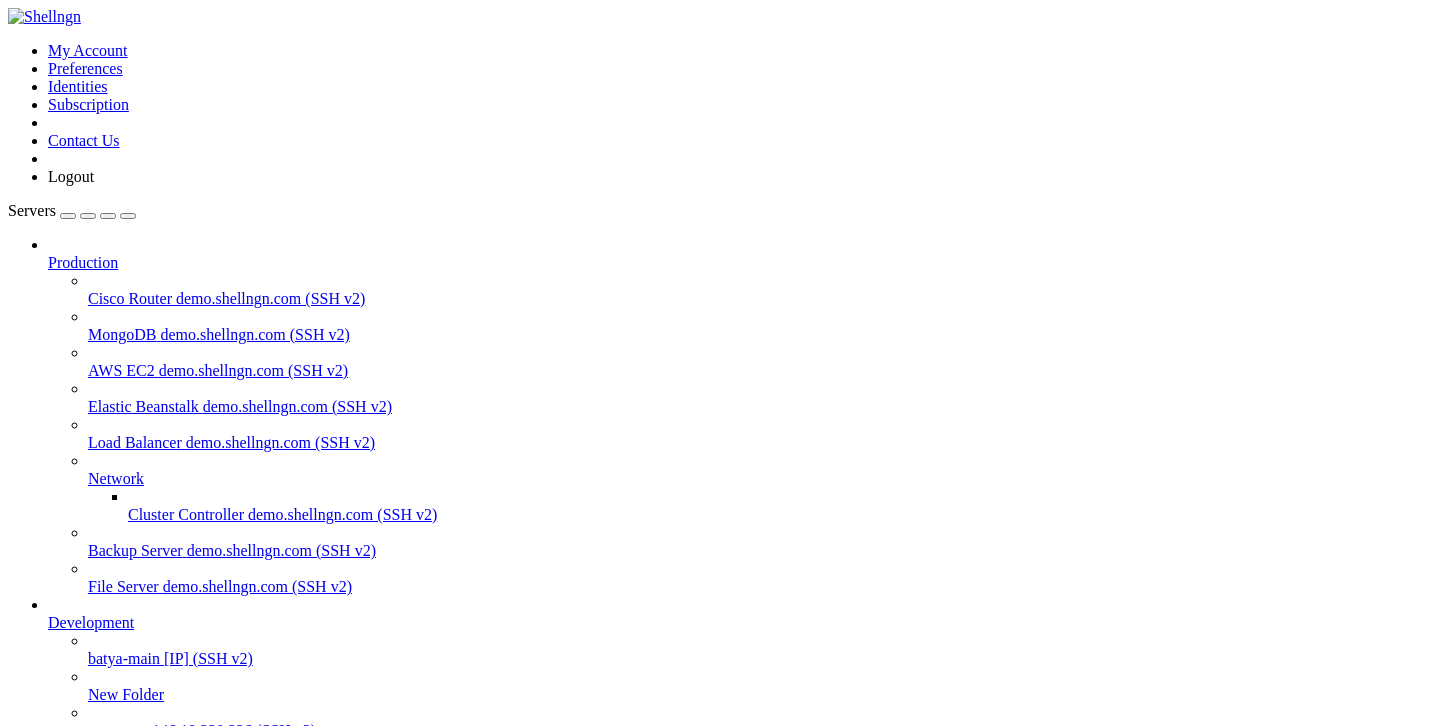 click on "batya-main" at bounding box center [124, 658] 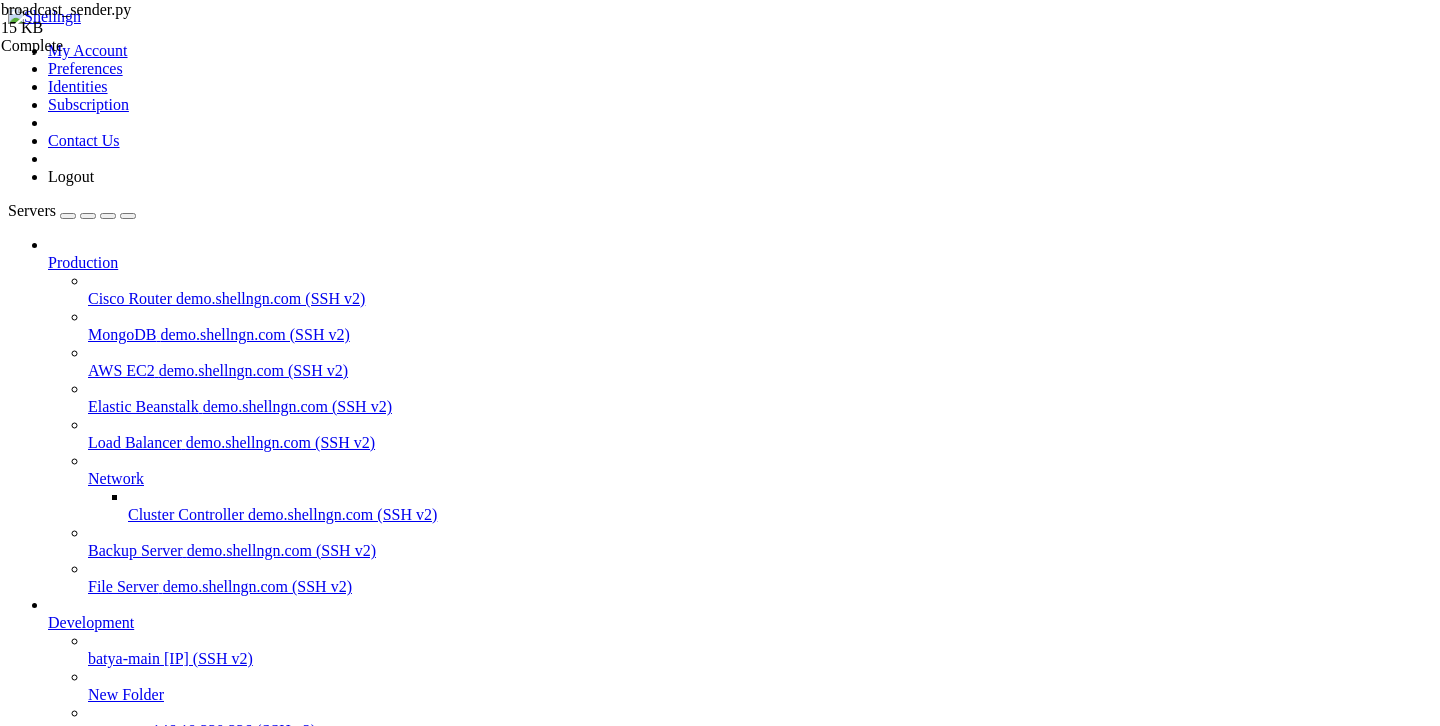 click on "batya-main
" at bounding box center (740, 808) 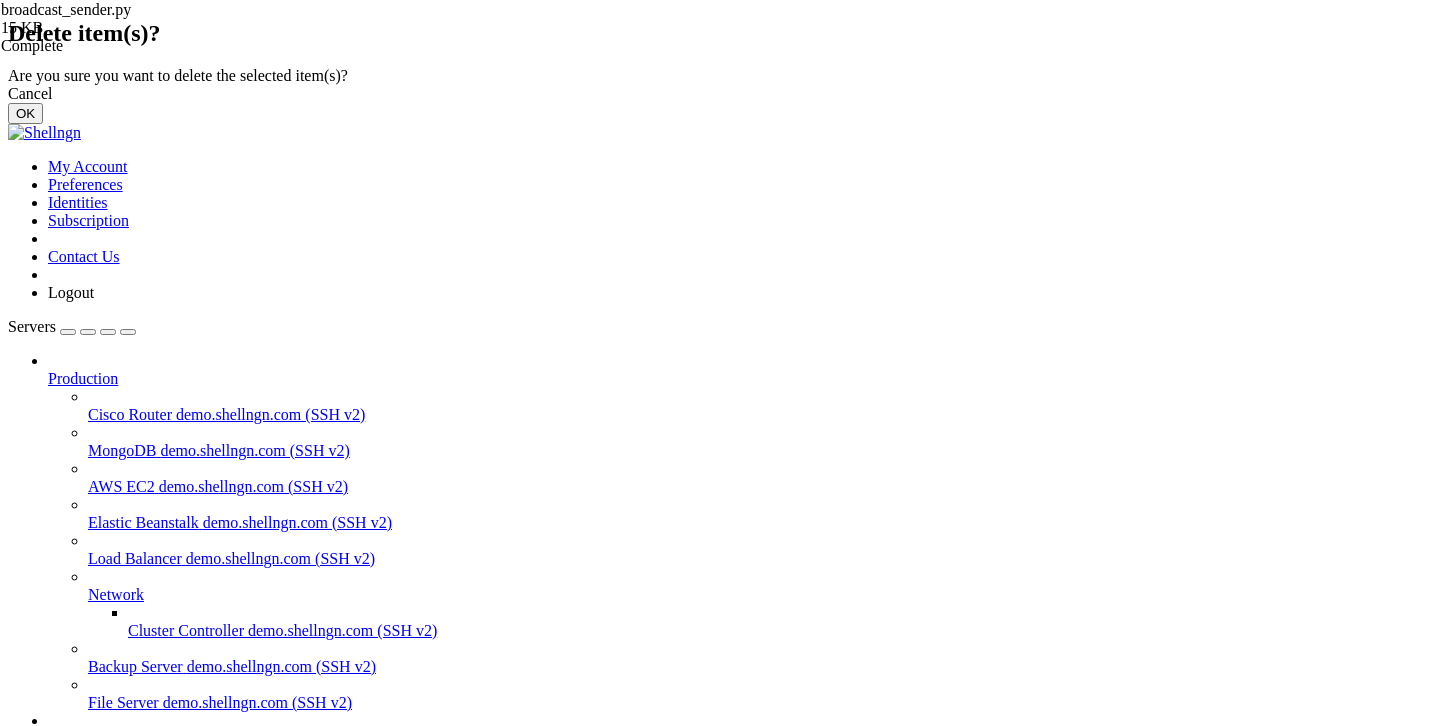 click on "OK" at bounding box center [25, 113] 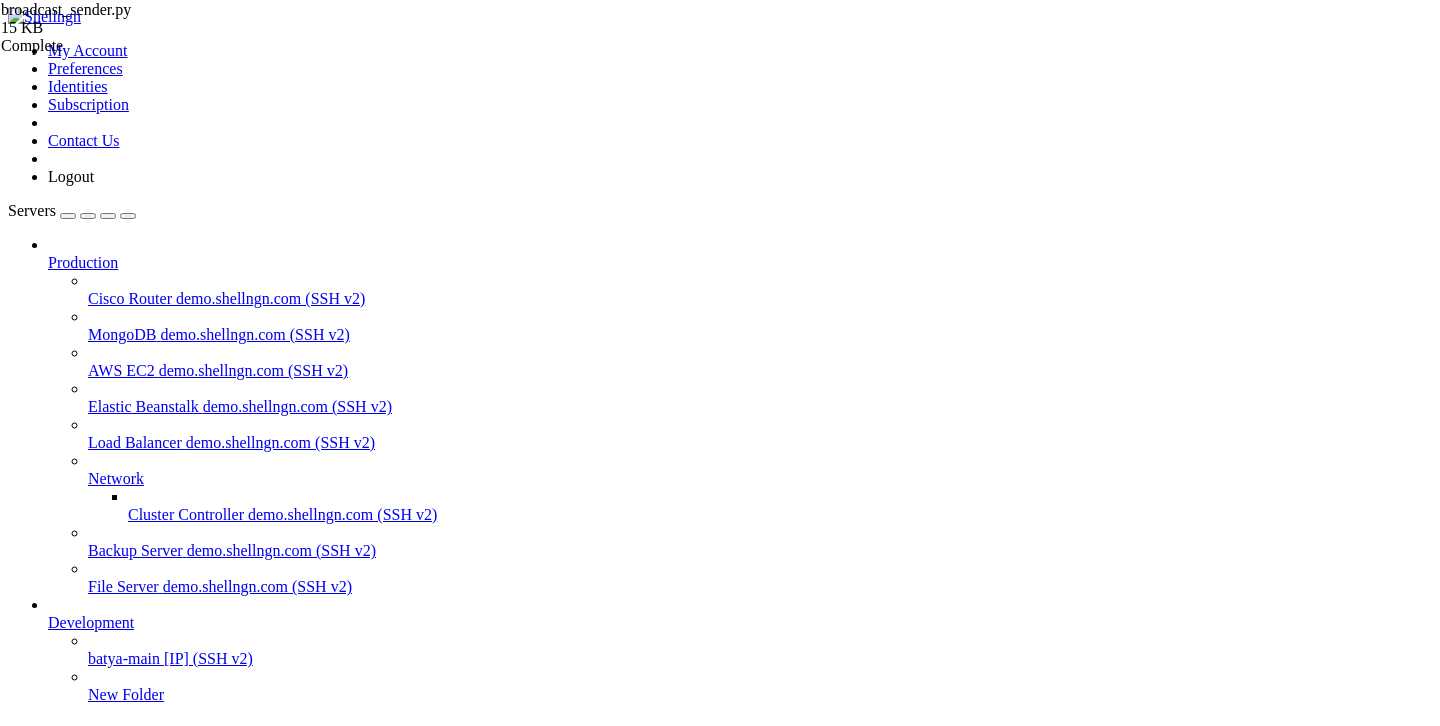 scroll, scrollTop: 81, scrollLeft: 0, axis: vertical 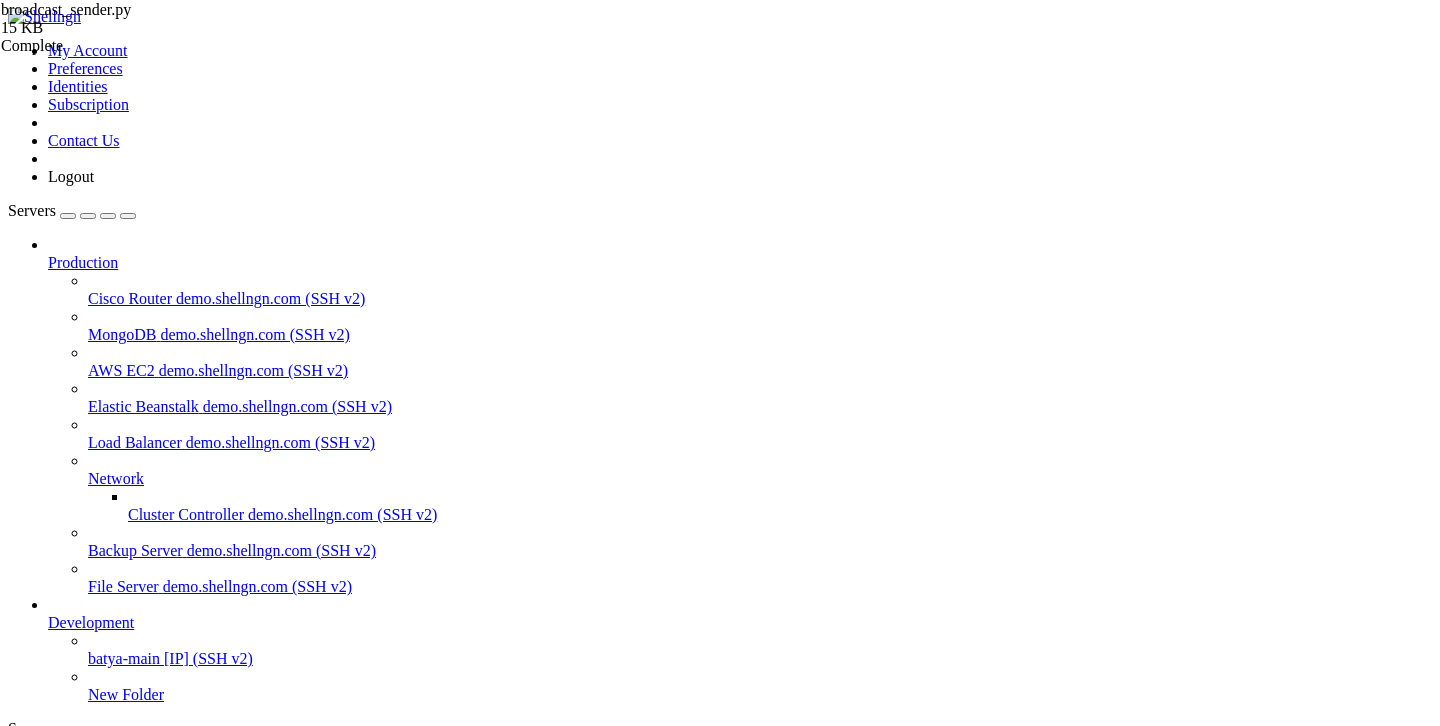 click on "New Server" at bounding box center (139, 1980) 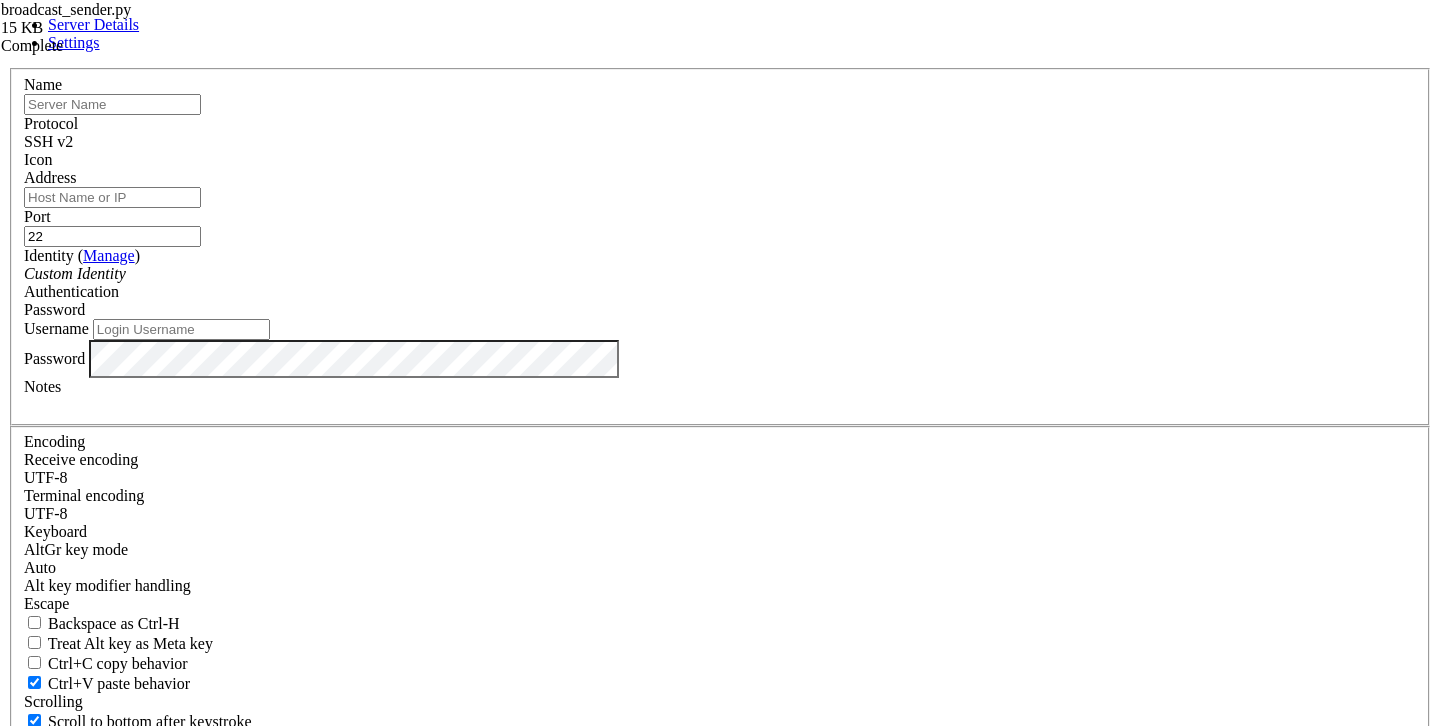 scroll, scrollTop: 10012, scrollLeft: 0, axis: vertical 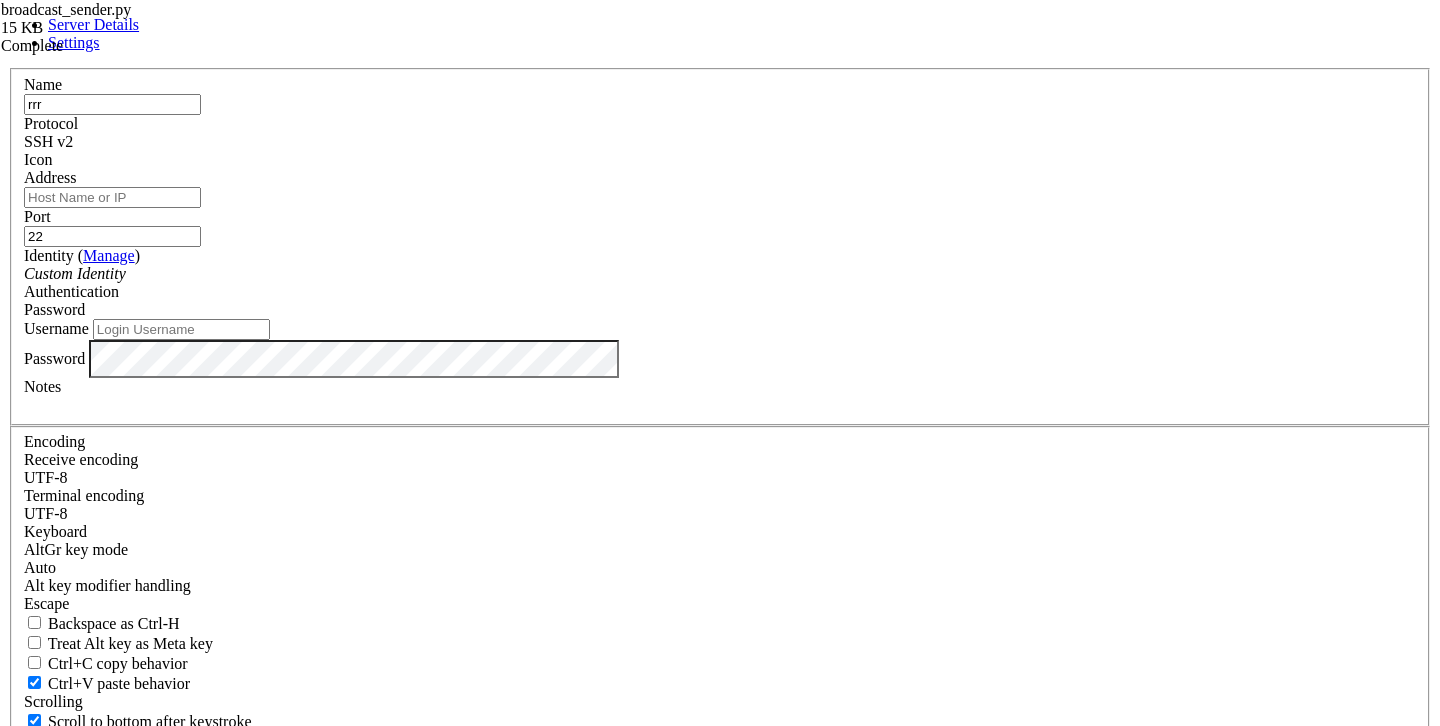 type on "rrr" 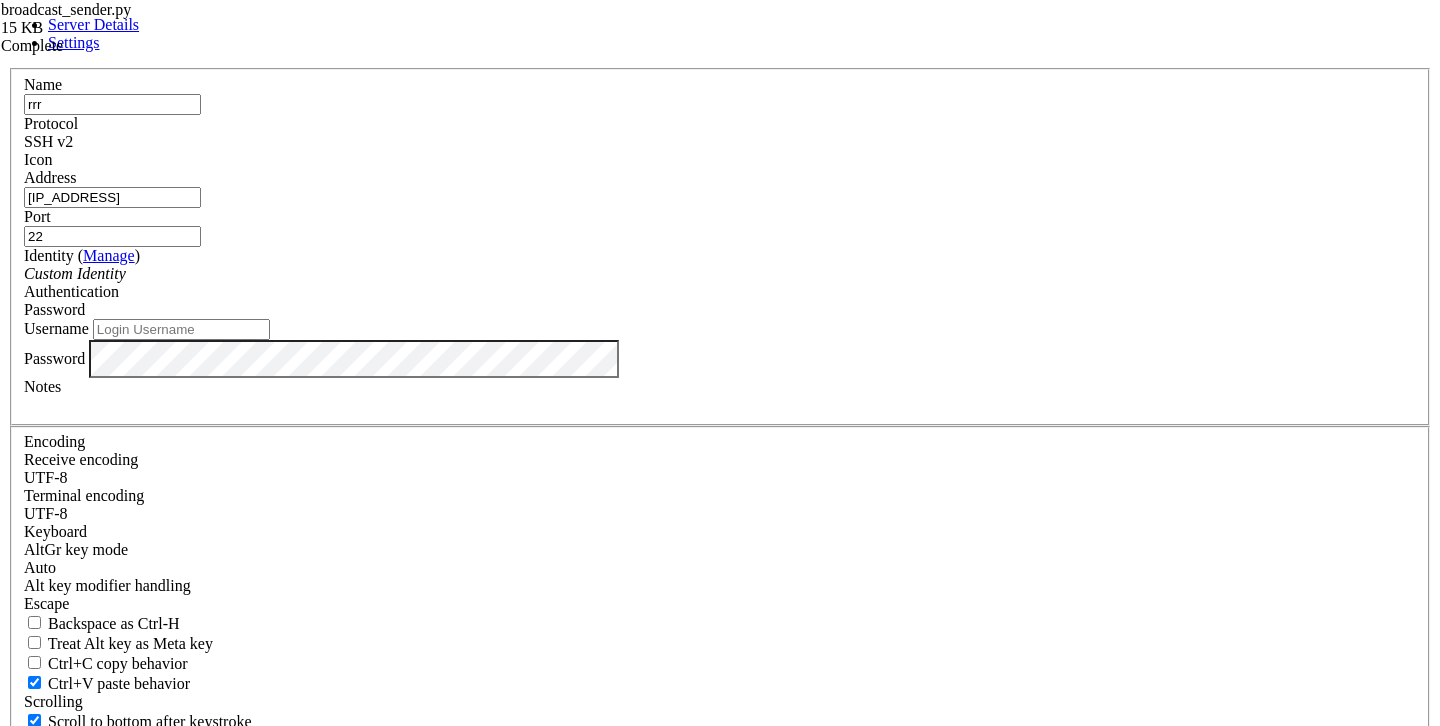 type on "[IP_ADDRESS]" 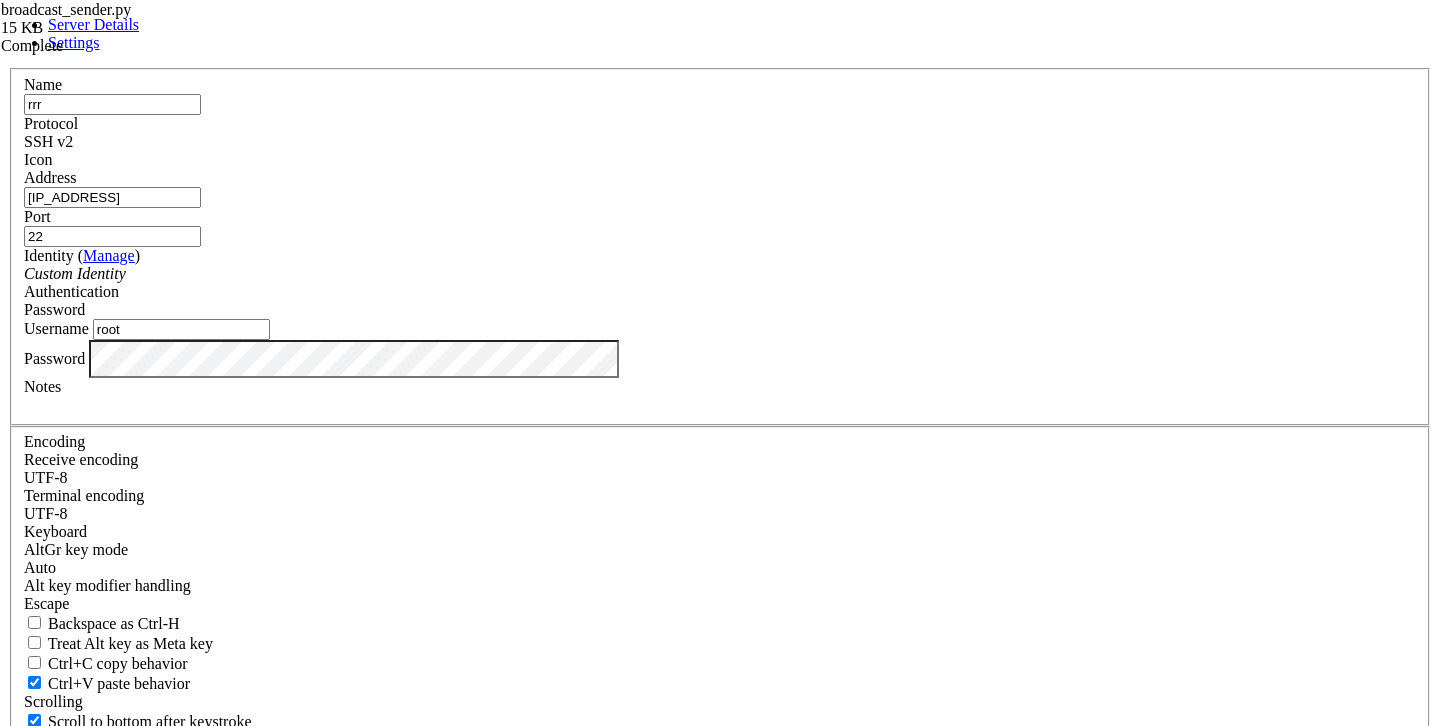 type on "root" 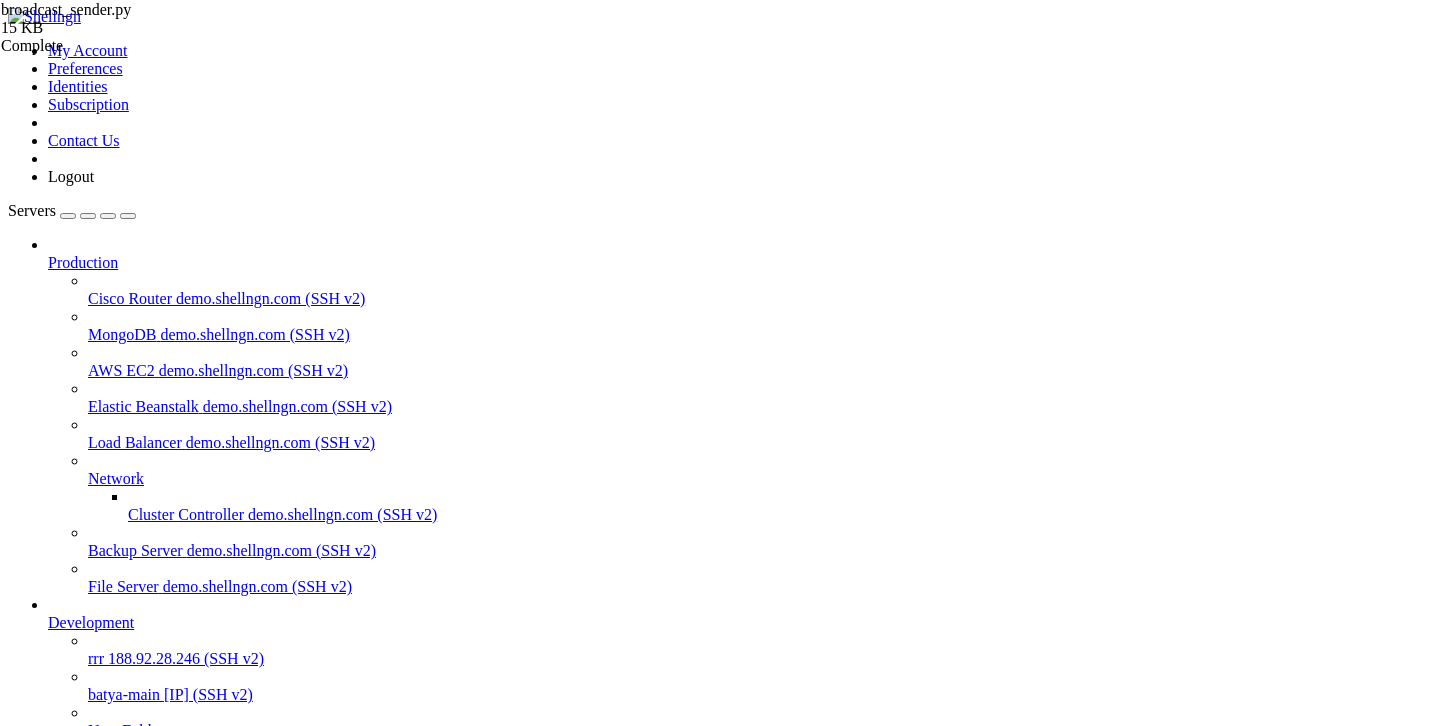 scroll, scrollTop: 10162, scrollLeft: 0, axis: vertical 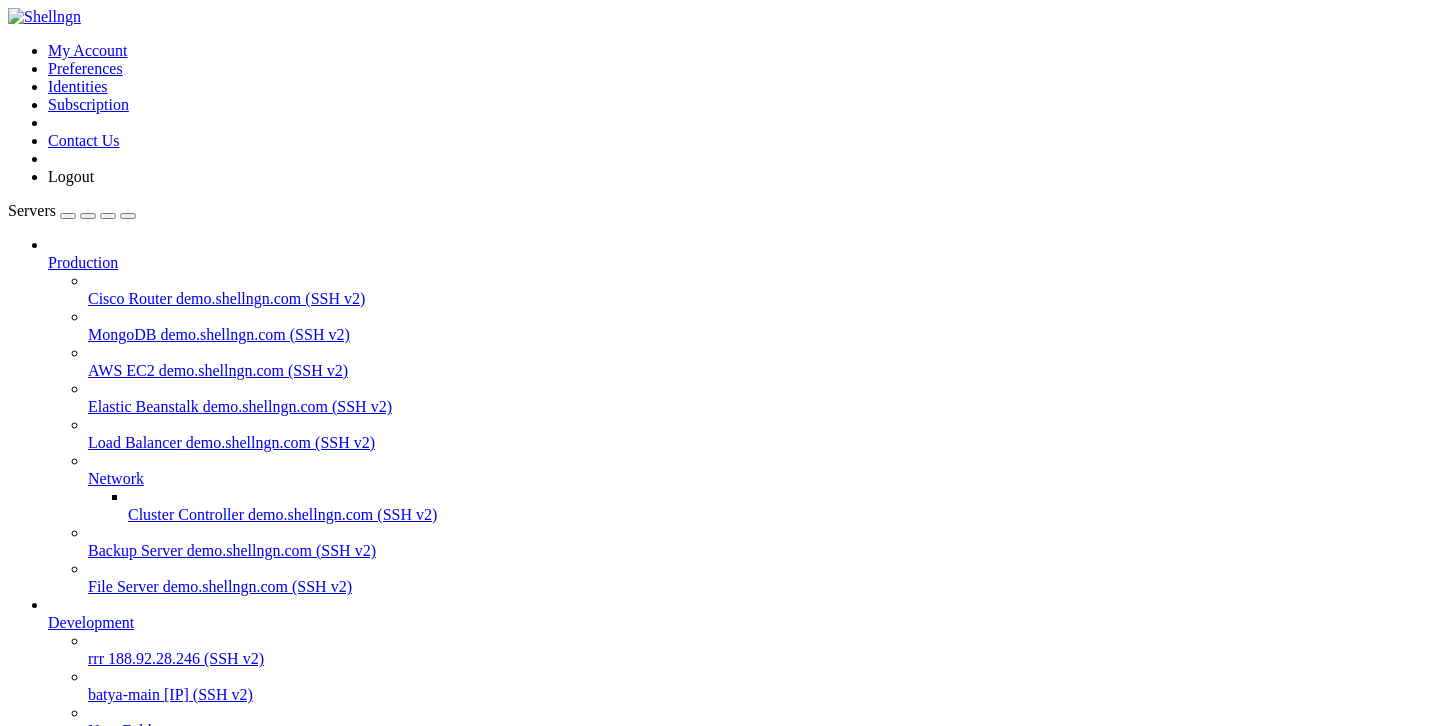 click on "188.92.28.246 (SSH v2)" at bounding box center (186, 658) 